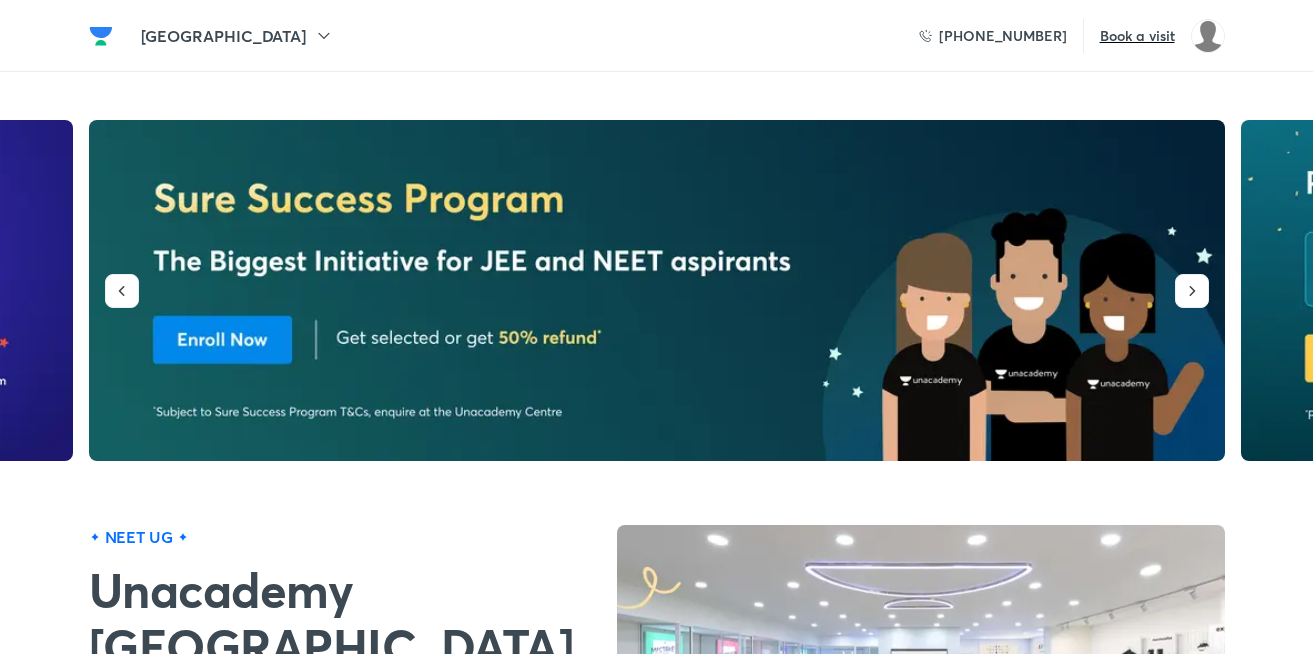 scroll, scrollTop: 360, scrollLeft: 0, axis: vertical 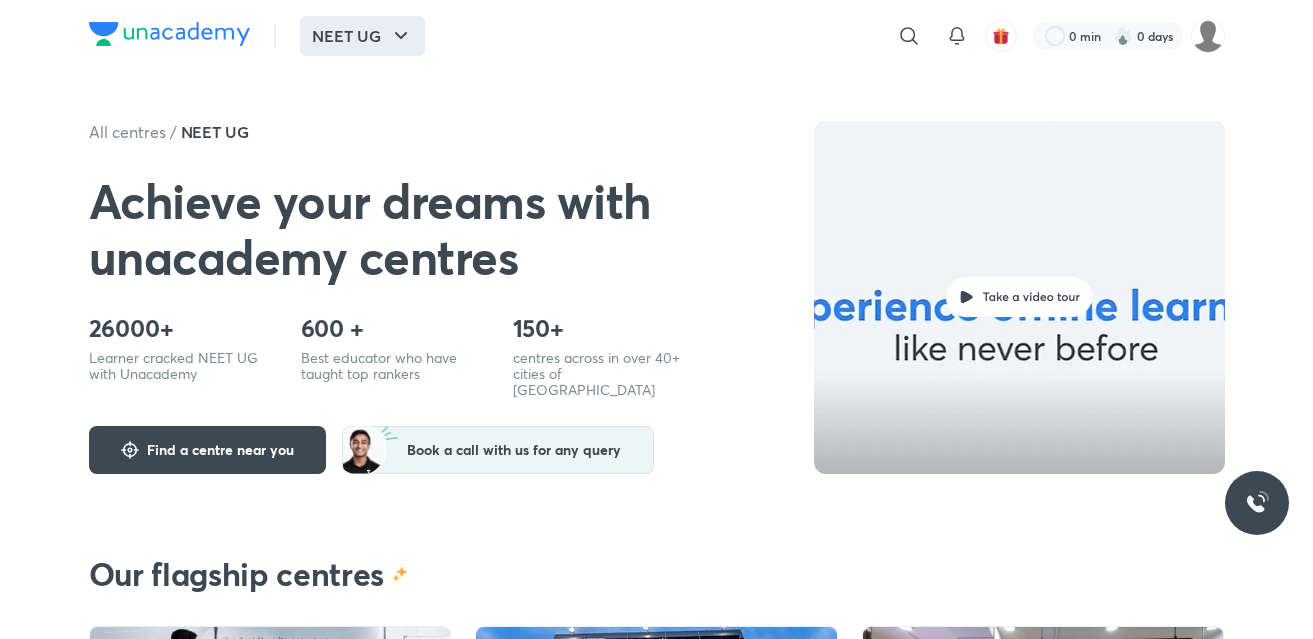 click on "NEET UG" at bounding box center [362, 36] 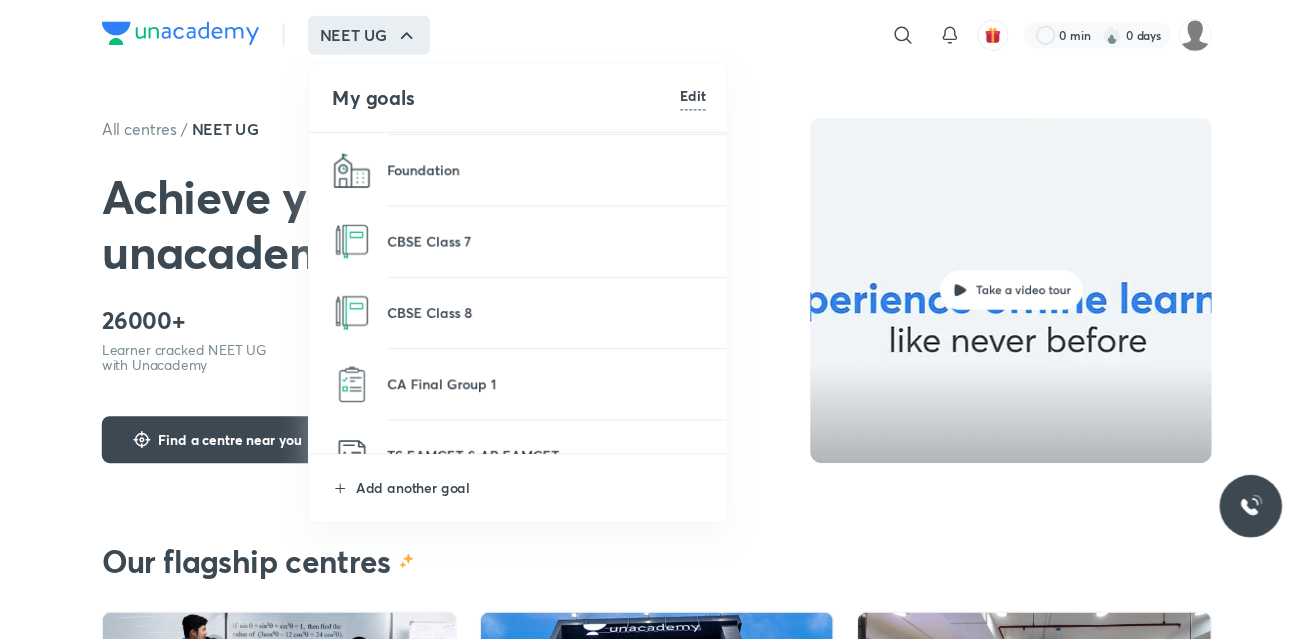 scroll, scrollTop: 1080, scrollLeft: 0, axis: vertical 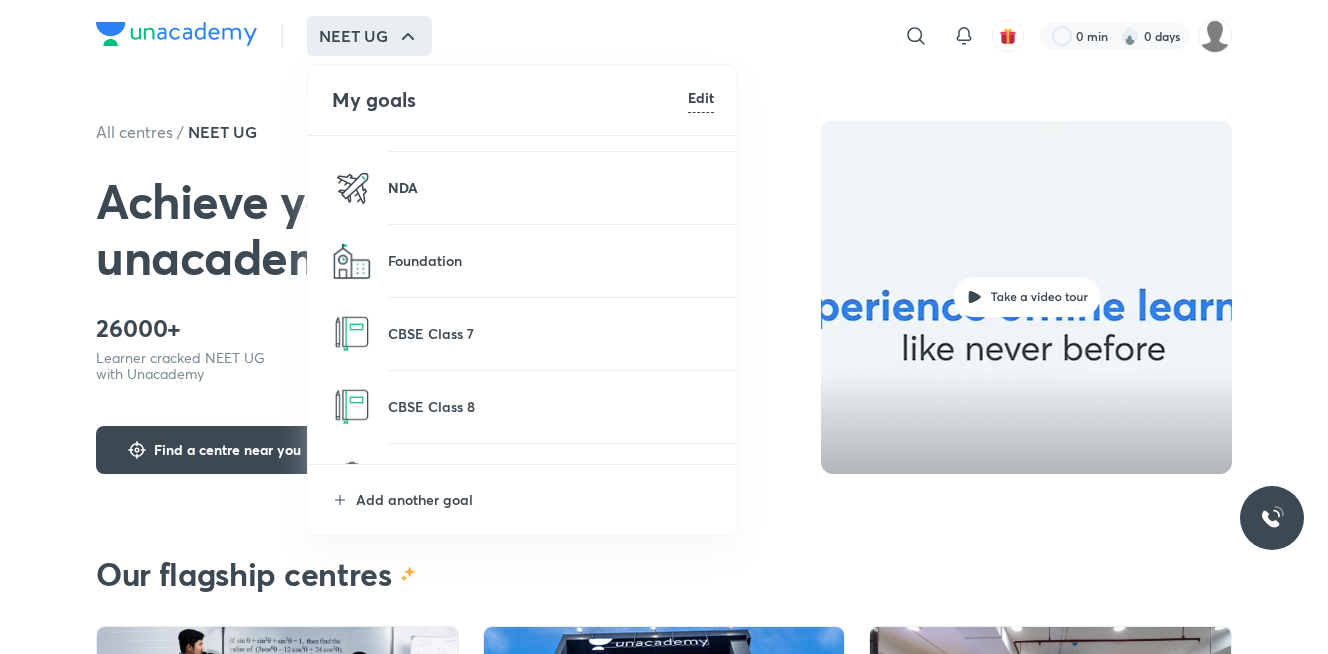 click on "NDA" at bounding box center [551, 187] 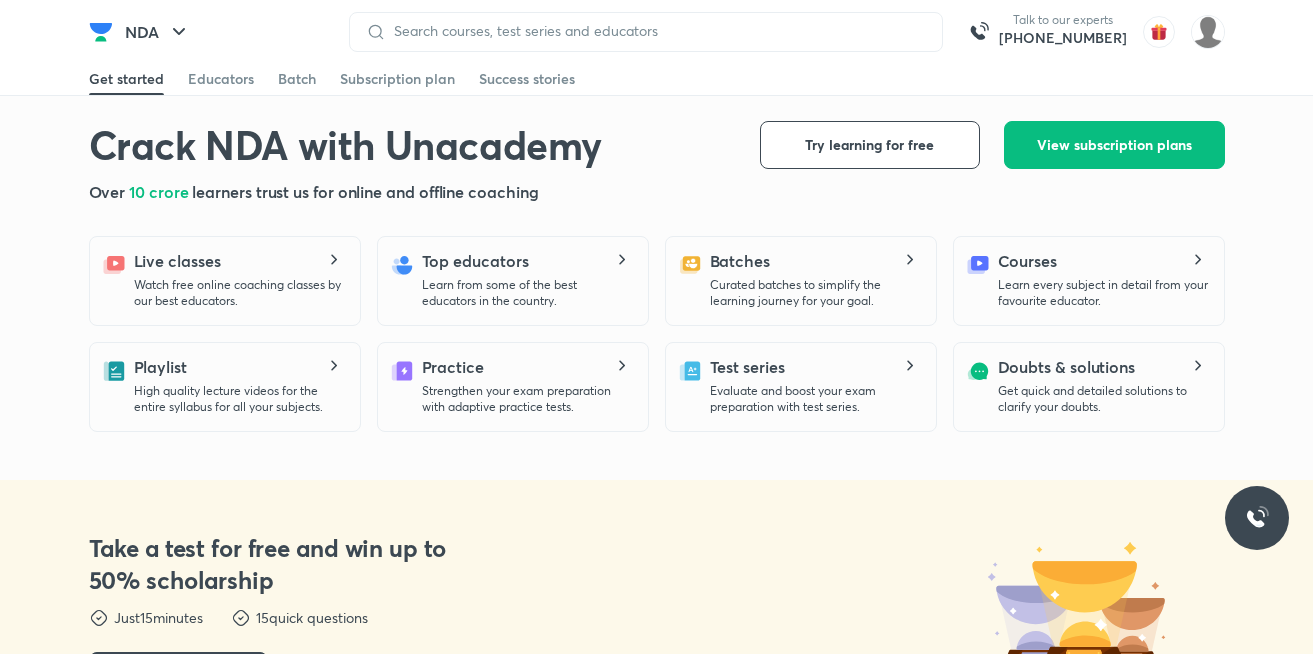 scroll, scrollTop: 0, scrollLeft: 0, axis: both 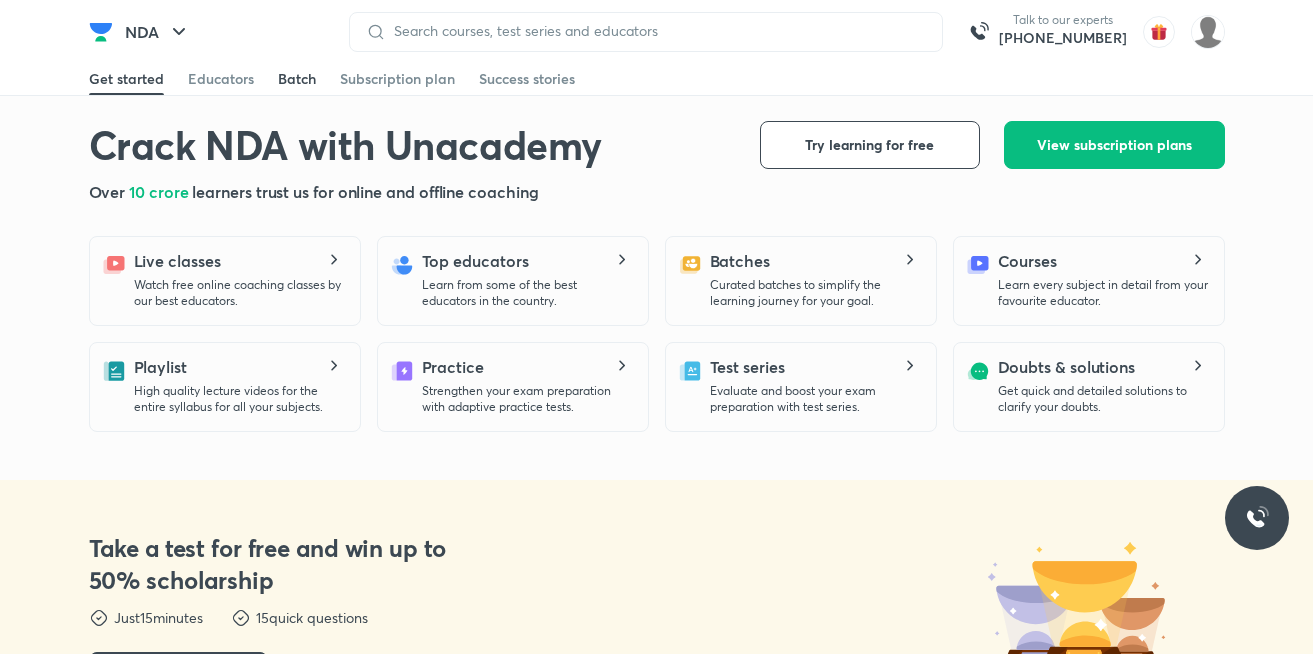 click on "Batch" at bounding box center [297, 79] 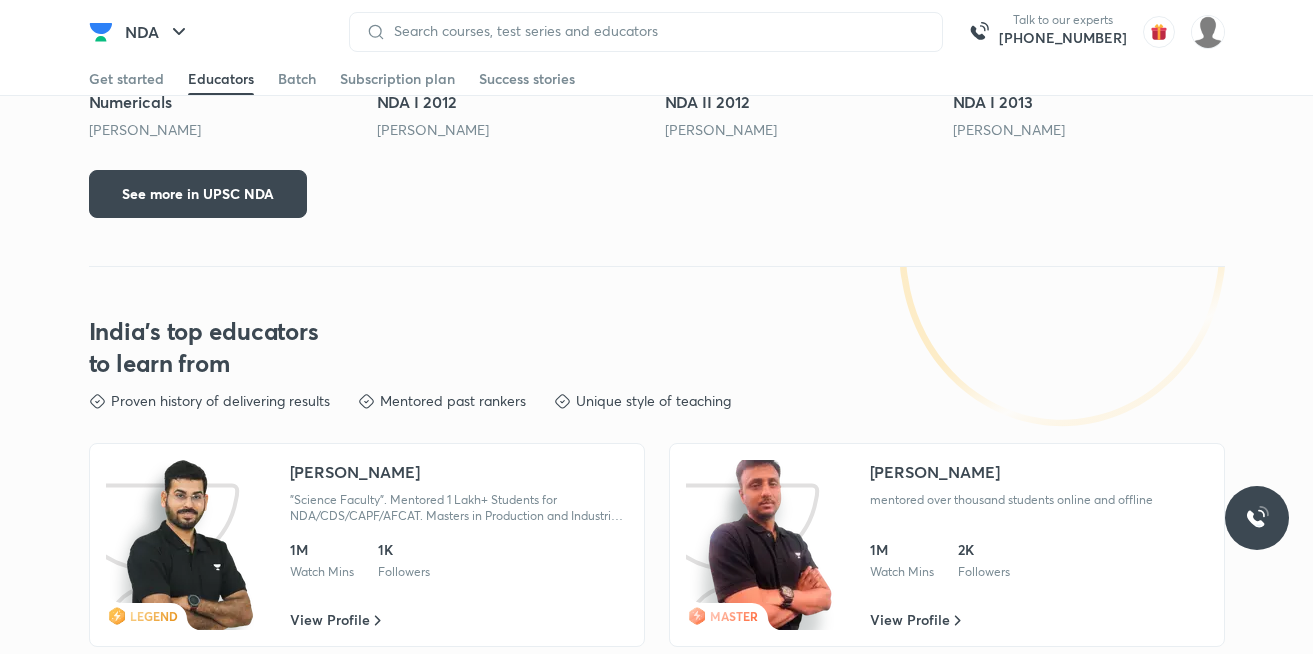 scroll, scrollTop: 2158, scrollLeft: 0, axis: vertical 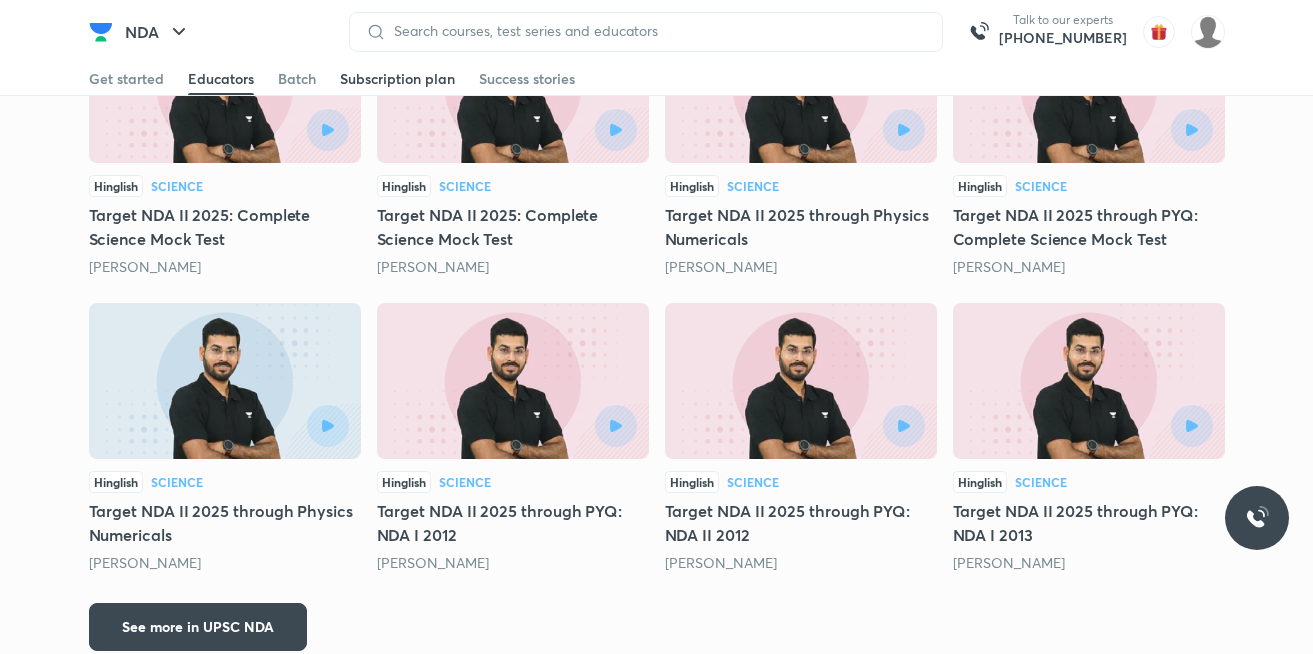 click on "Subscription plan" at bounding box center (397, 79) 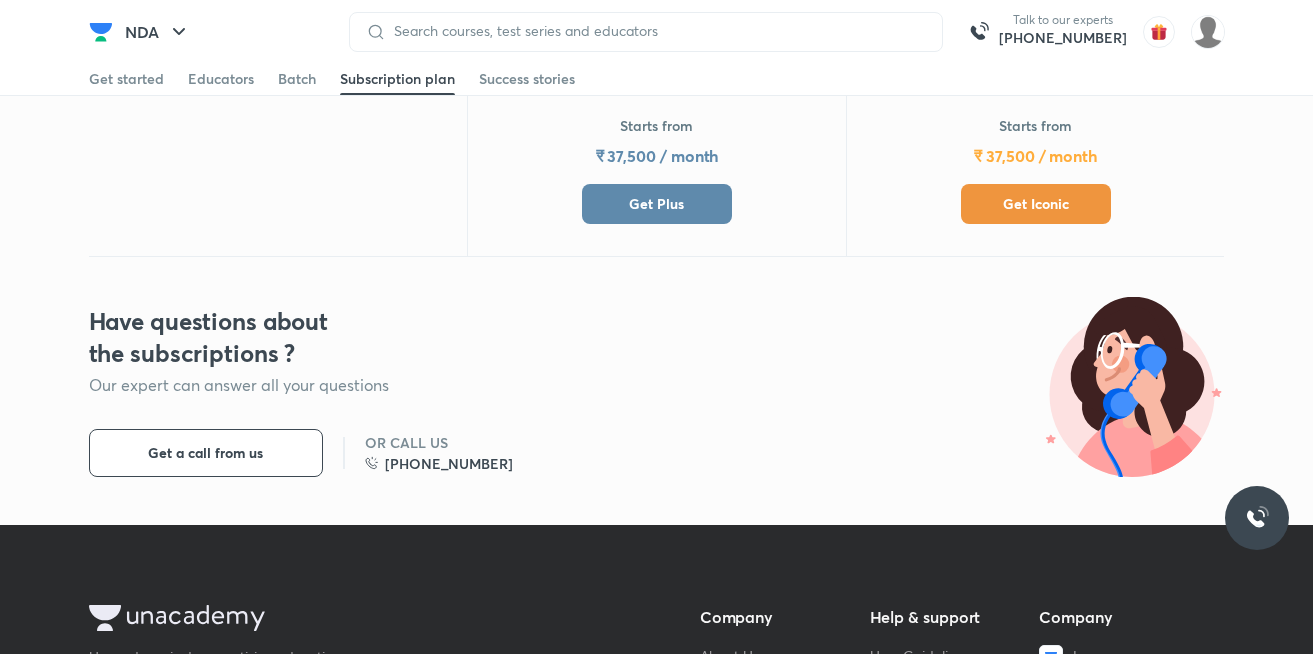 scroll, scrollTop: 600, scrollLeft: 0, axis: vertical 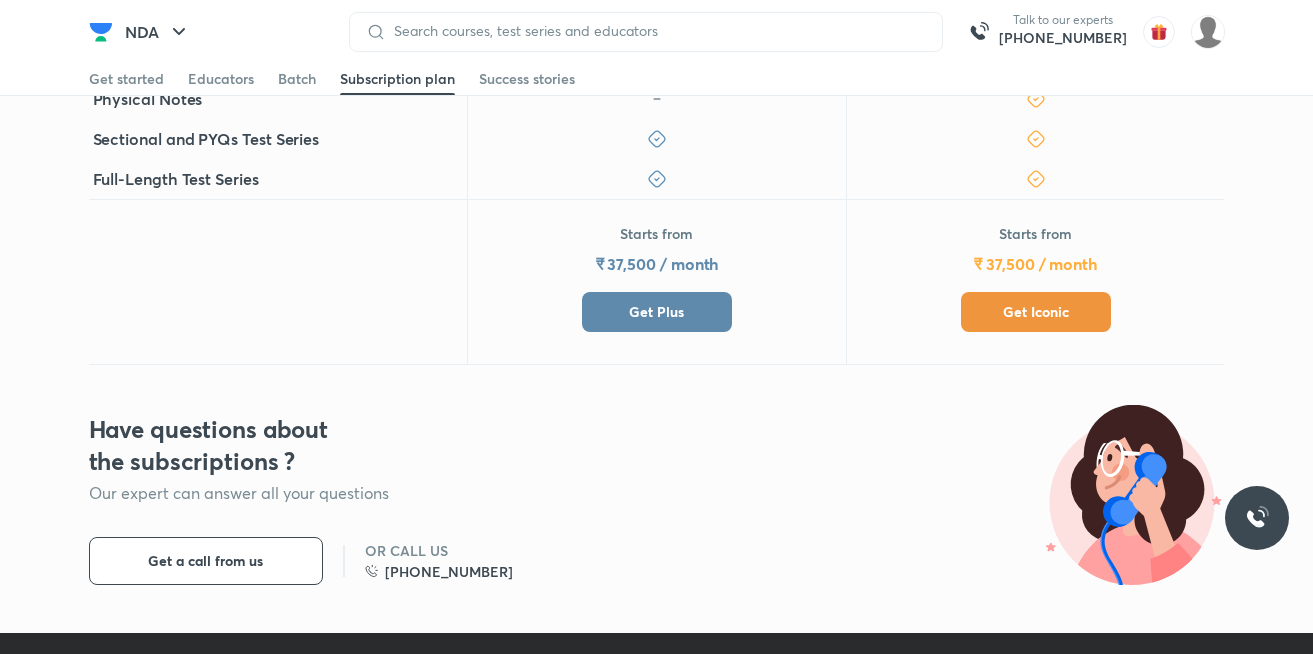 click on "Get Plus" at bounding box center (656, 312) 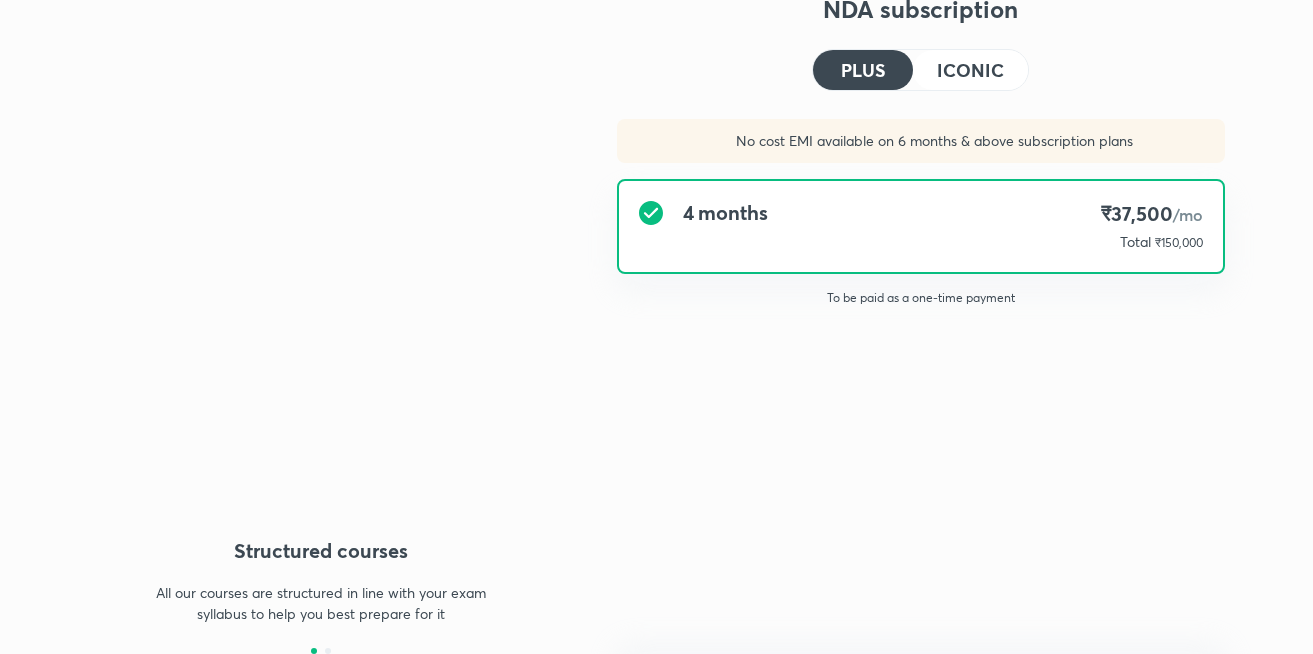 scroll, scrollTop: 0, scrollLeft: 0, axis: both 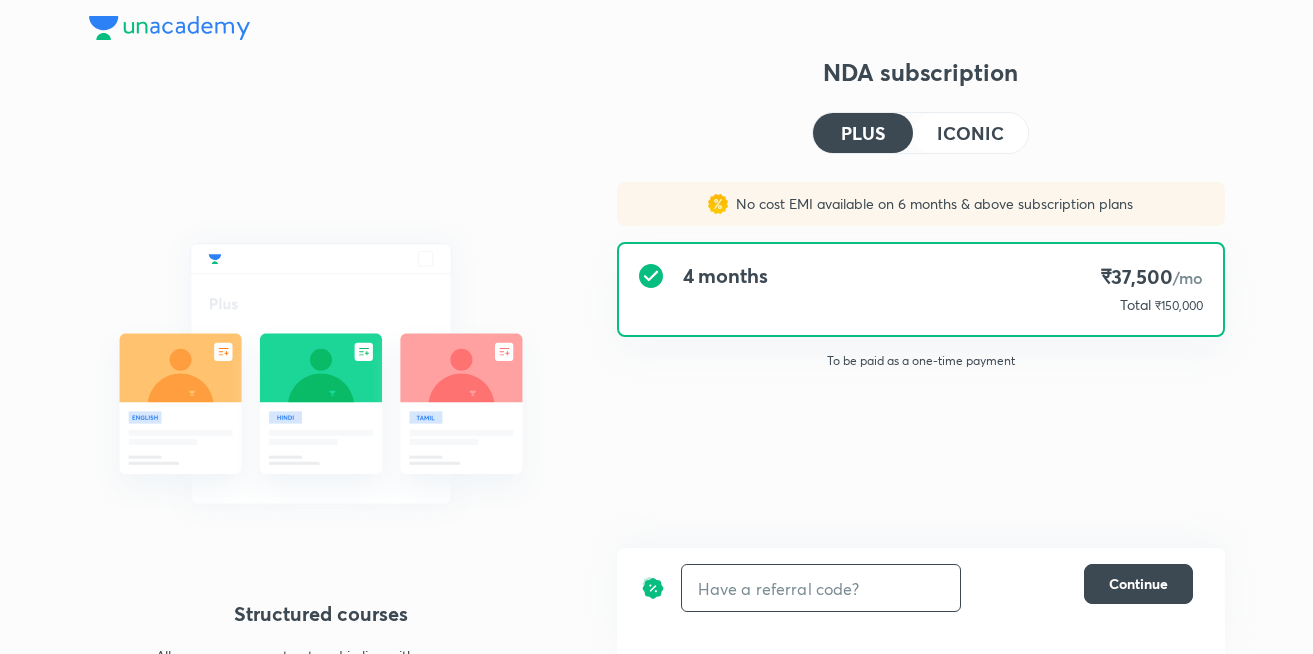 click at bounding box center [821, 588] 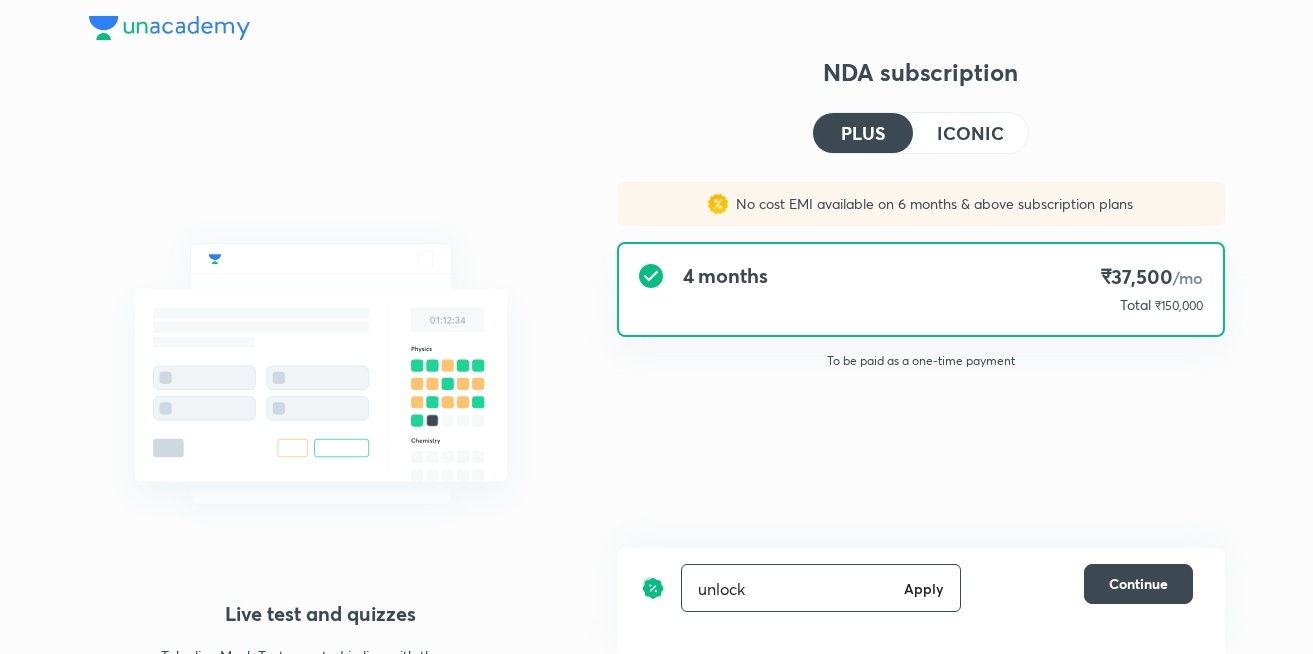 type on "unlock" 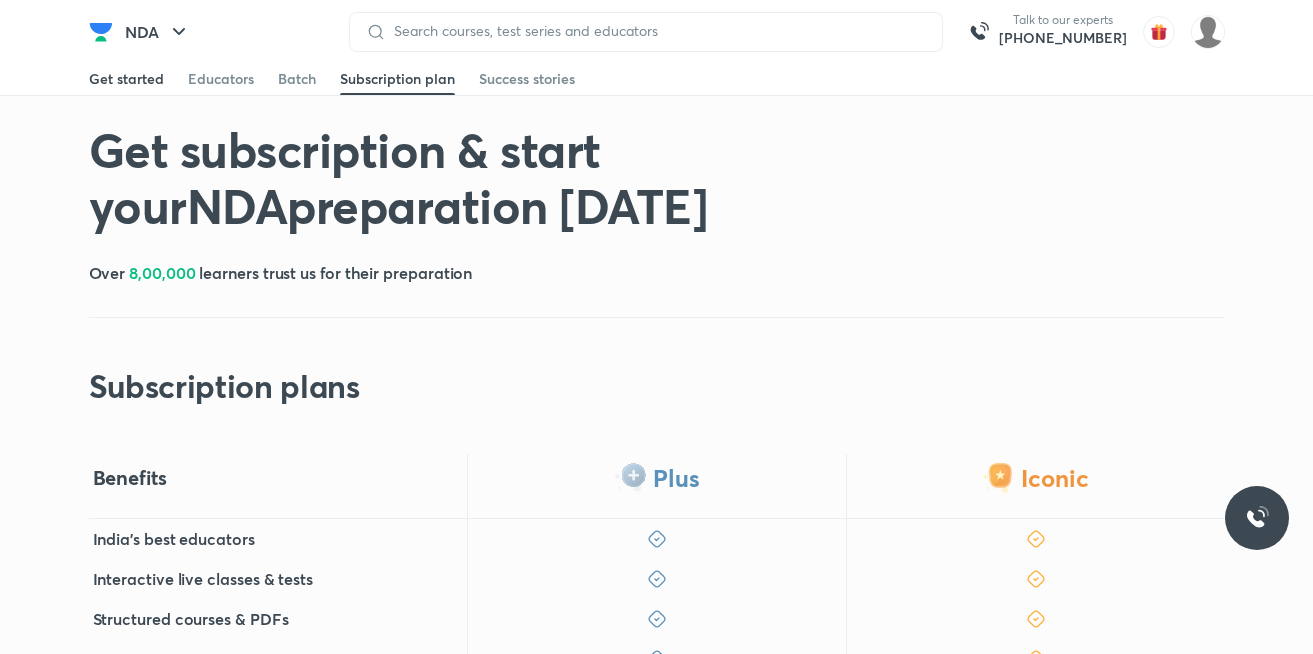 click on "Get started" at bounding box center (126, 79) 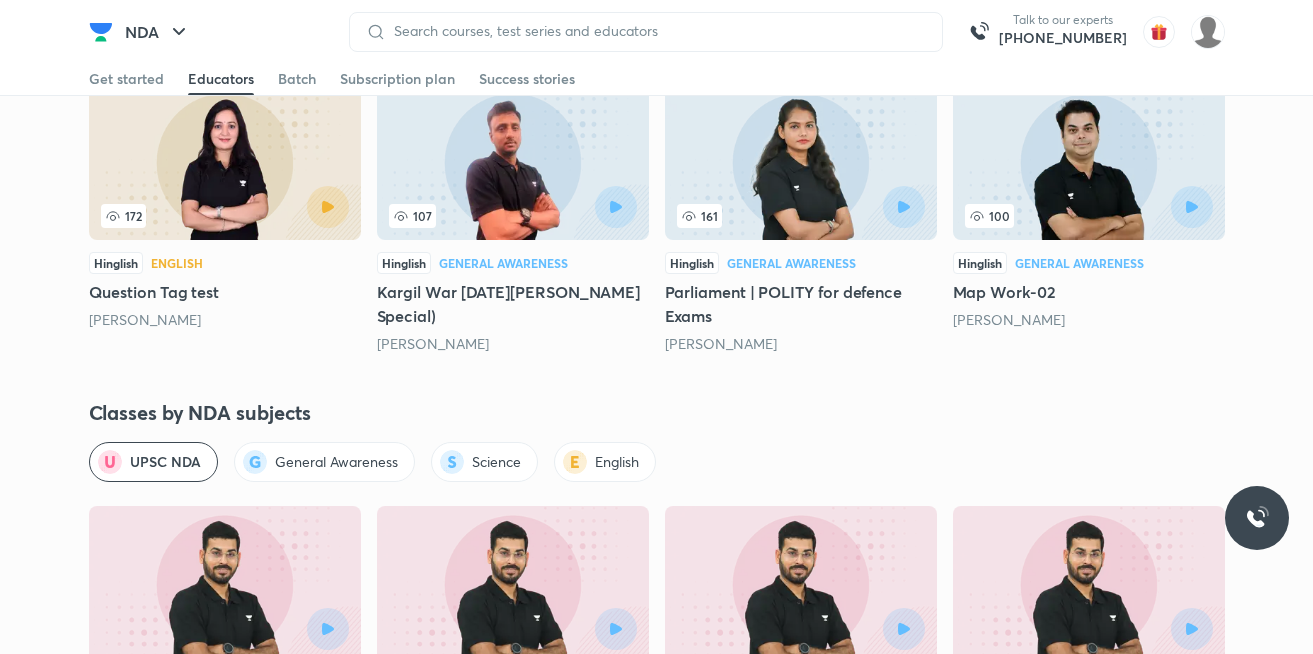 scroll, scrollTop: 1680, scrollLeft: 0, axis: vertical 